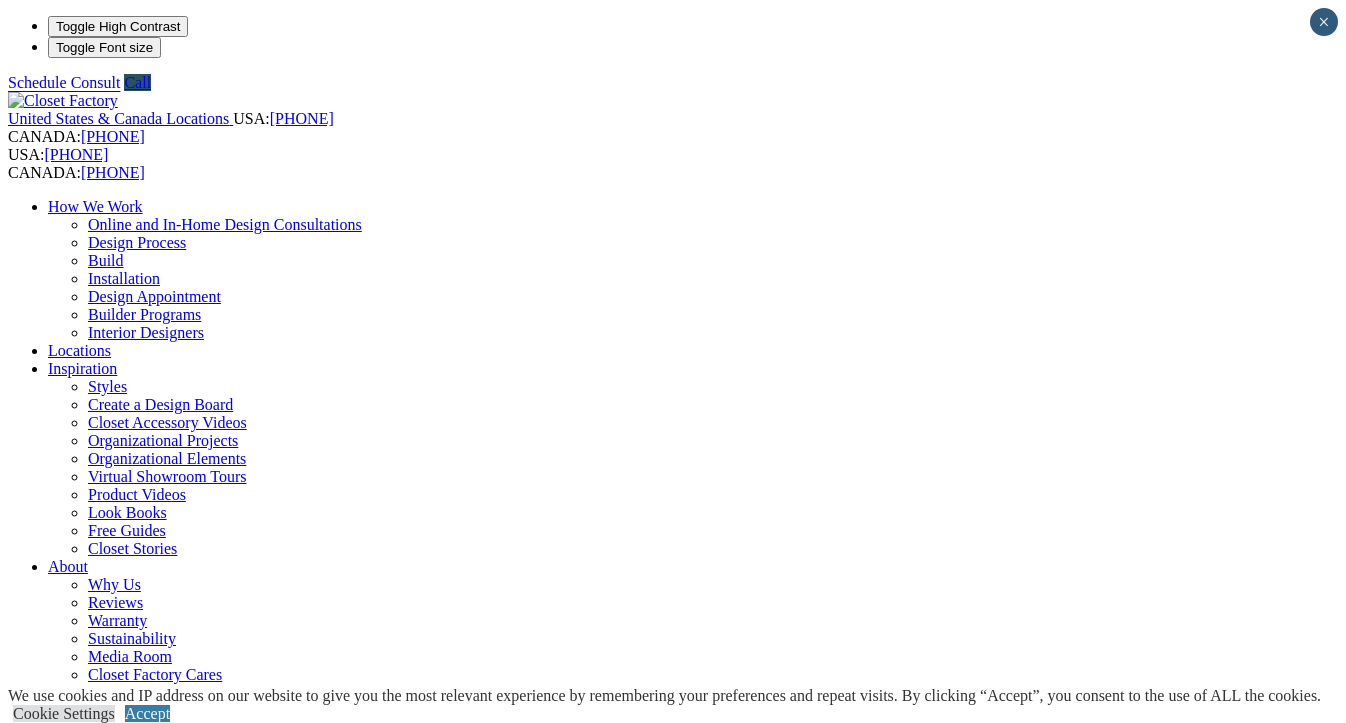 scroll, scrollTop: 0, scrollLeft: 0, axis: both 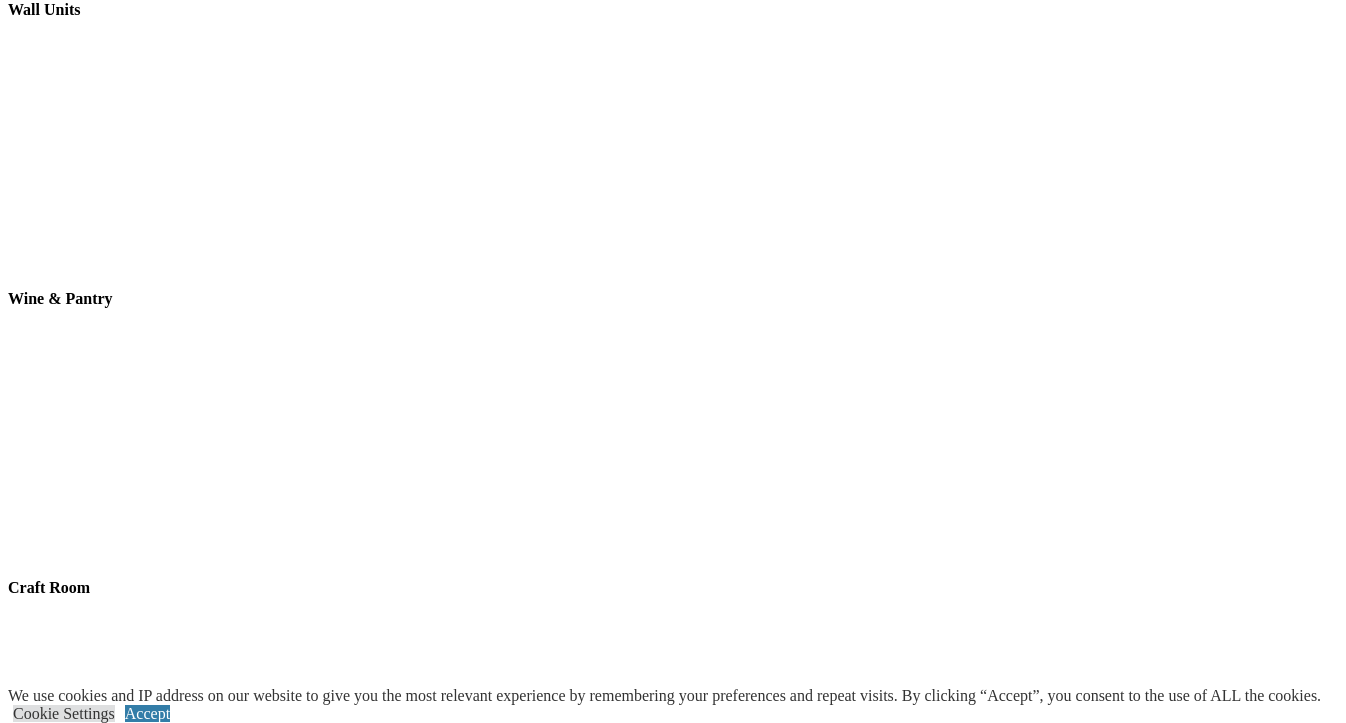 click at bounding box center [61, 12364] 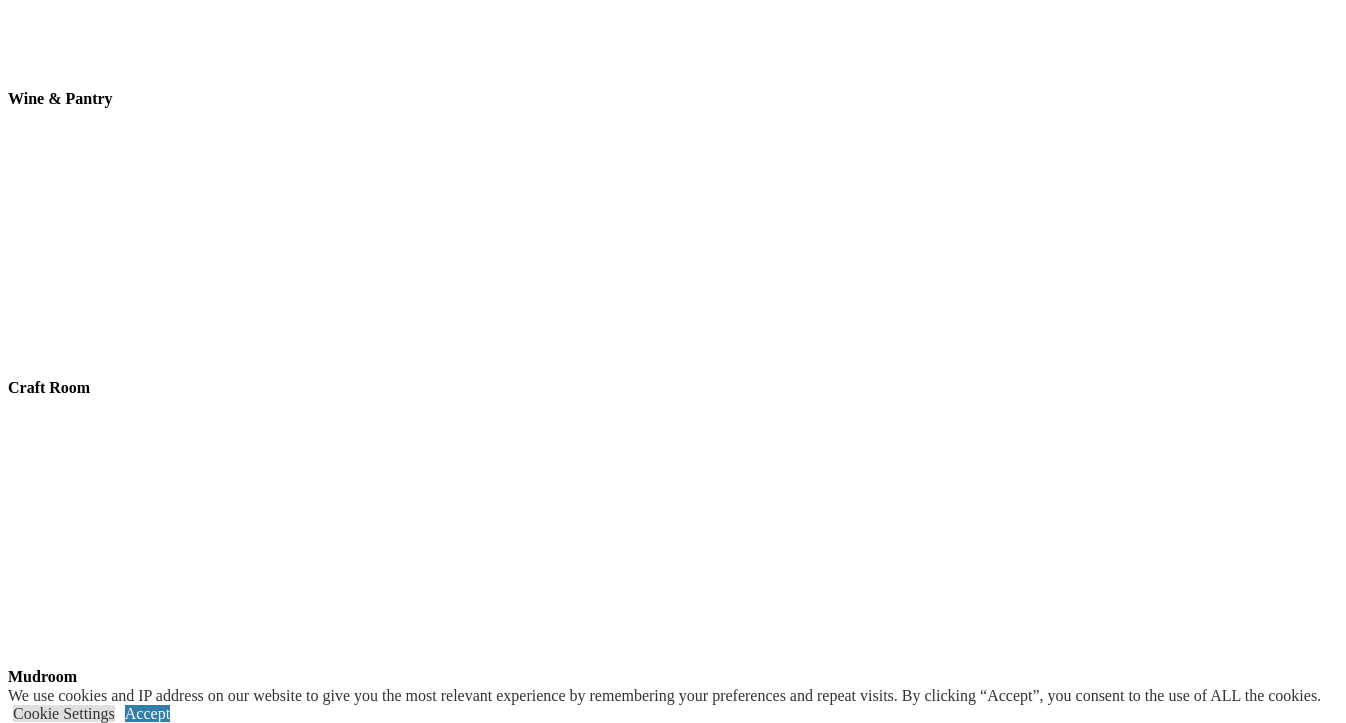 scroll, scrollTop: 6317, scrollLeft: 0, axis: vertical 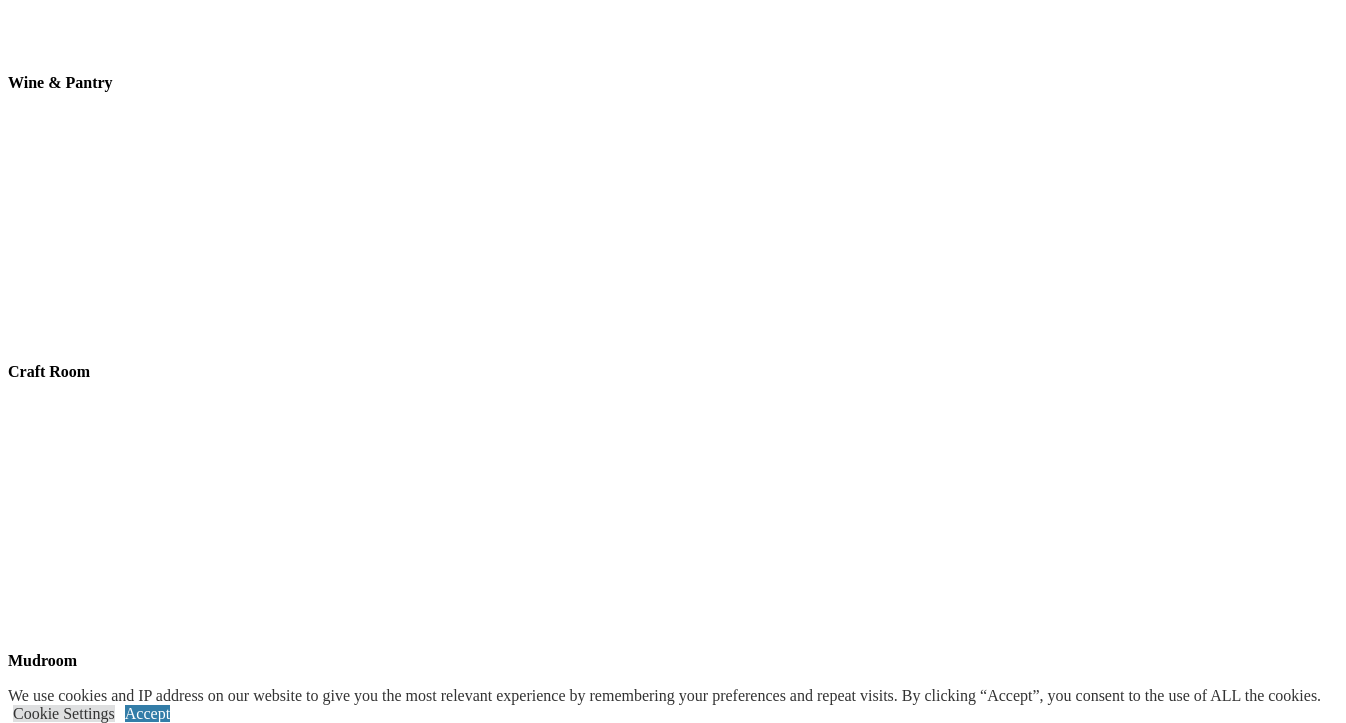 click at bounding box center [302, 12472] 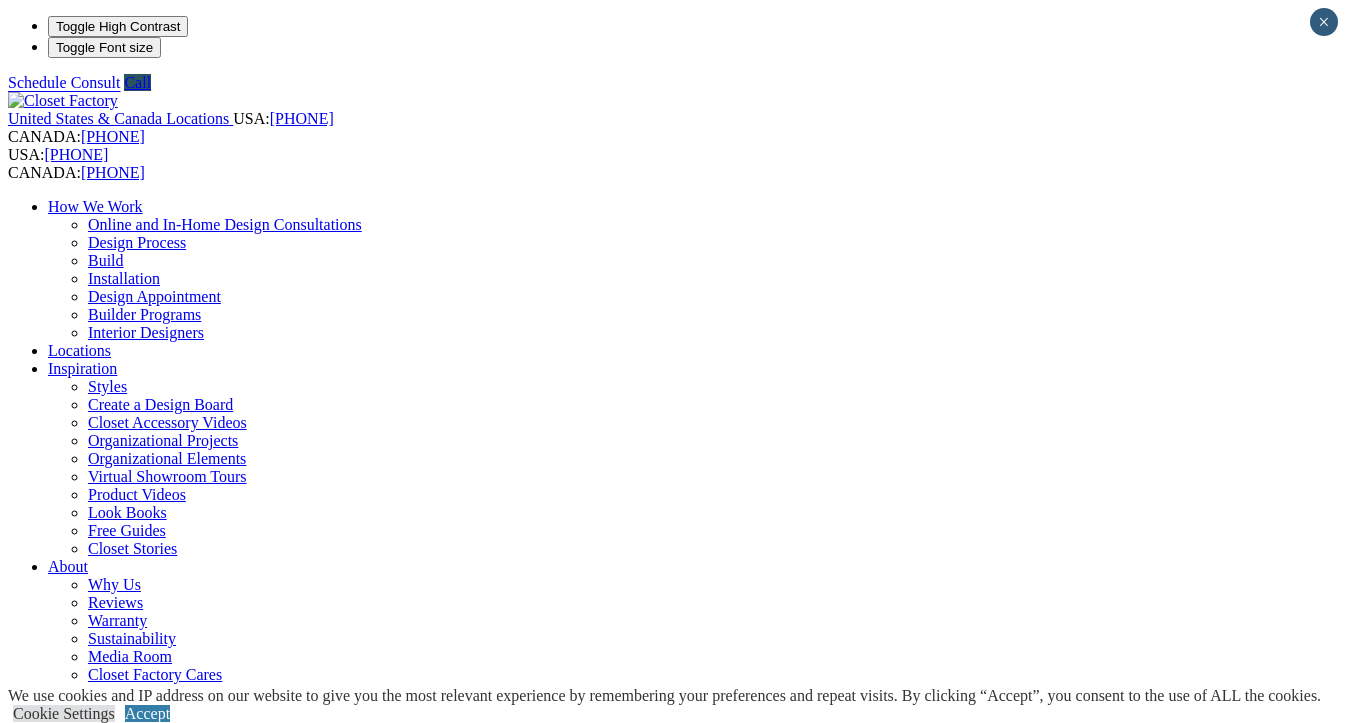 scroll, scrollTop: 0, scrollLeft: 0, axis: both 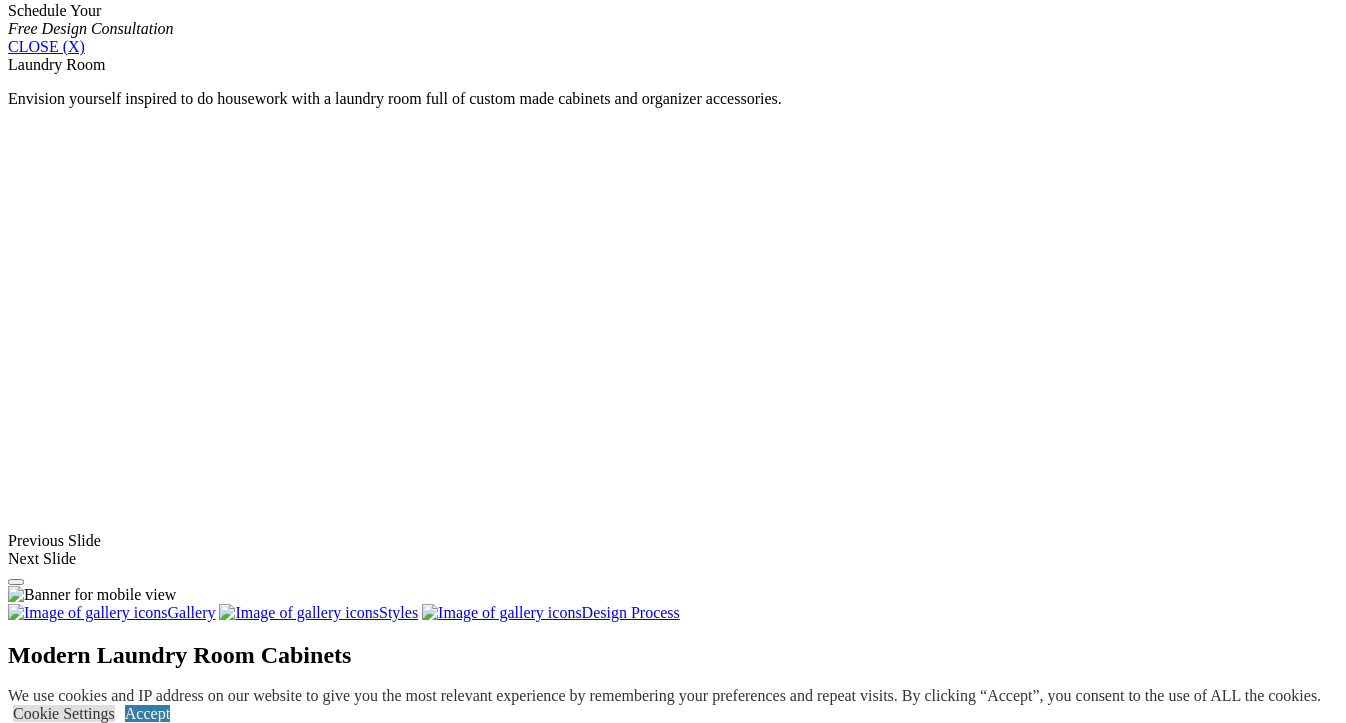 click at bounding box center [163, 1489] 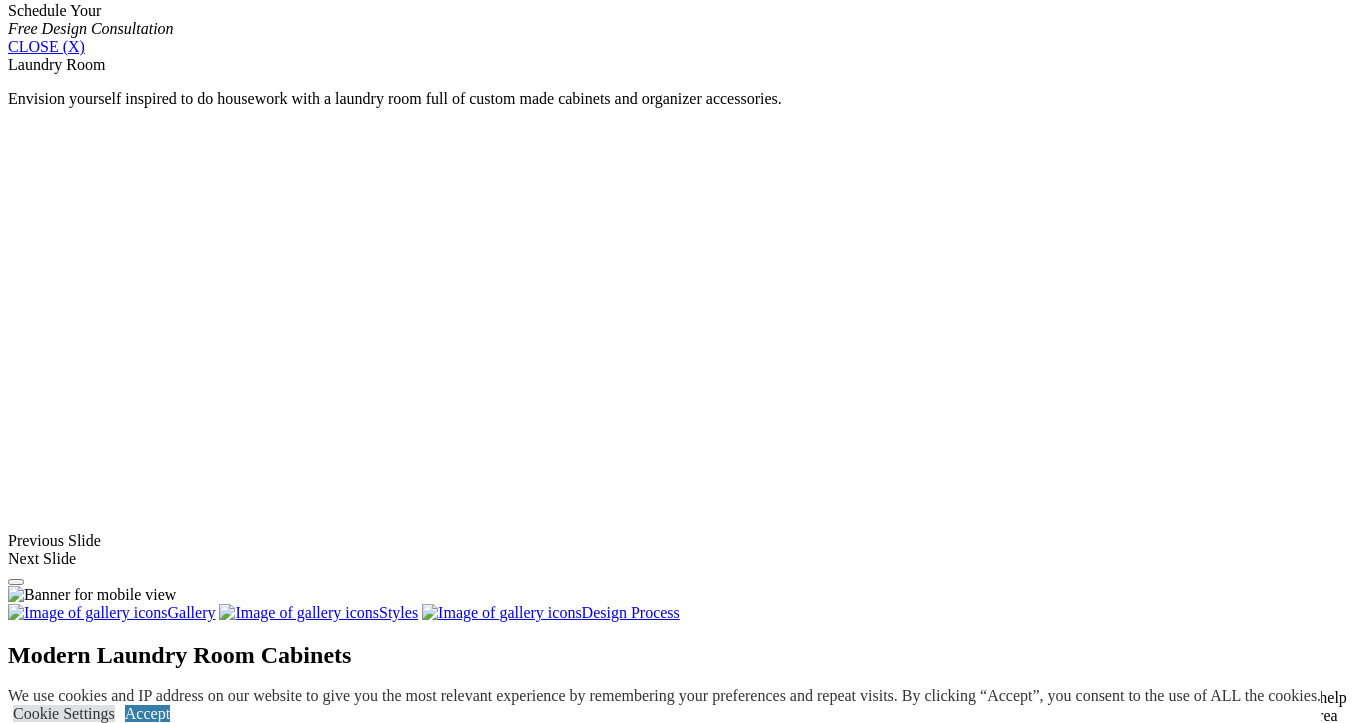 click at bounding box center [8, 36791] 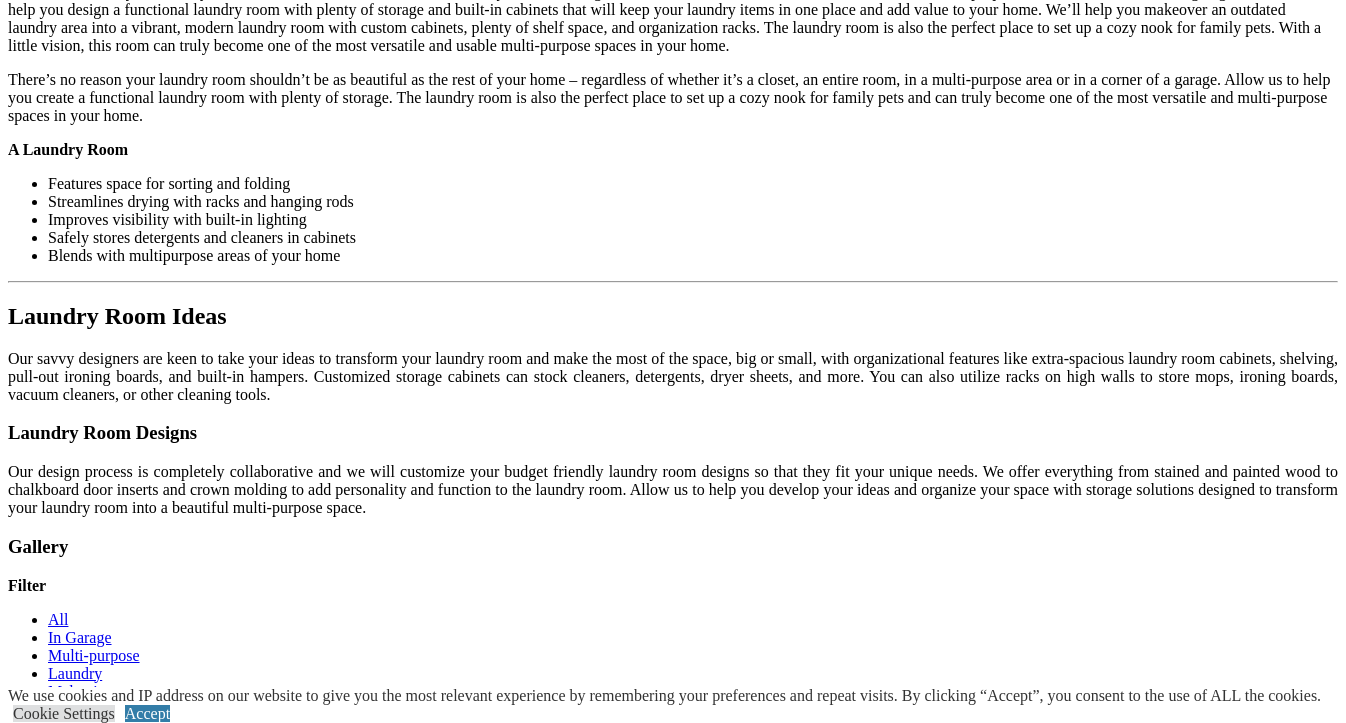 scroll, scrollTop: 2070, scrollLeft: 0, axis: vertical 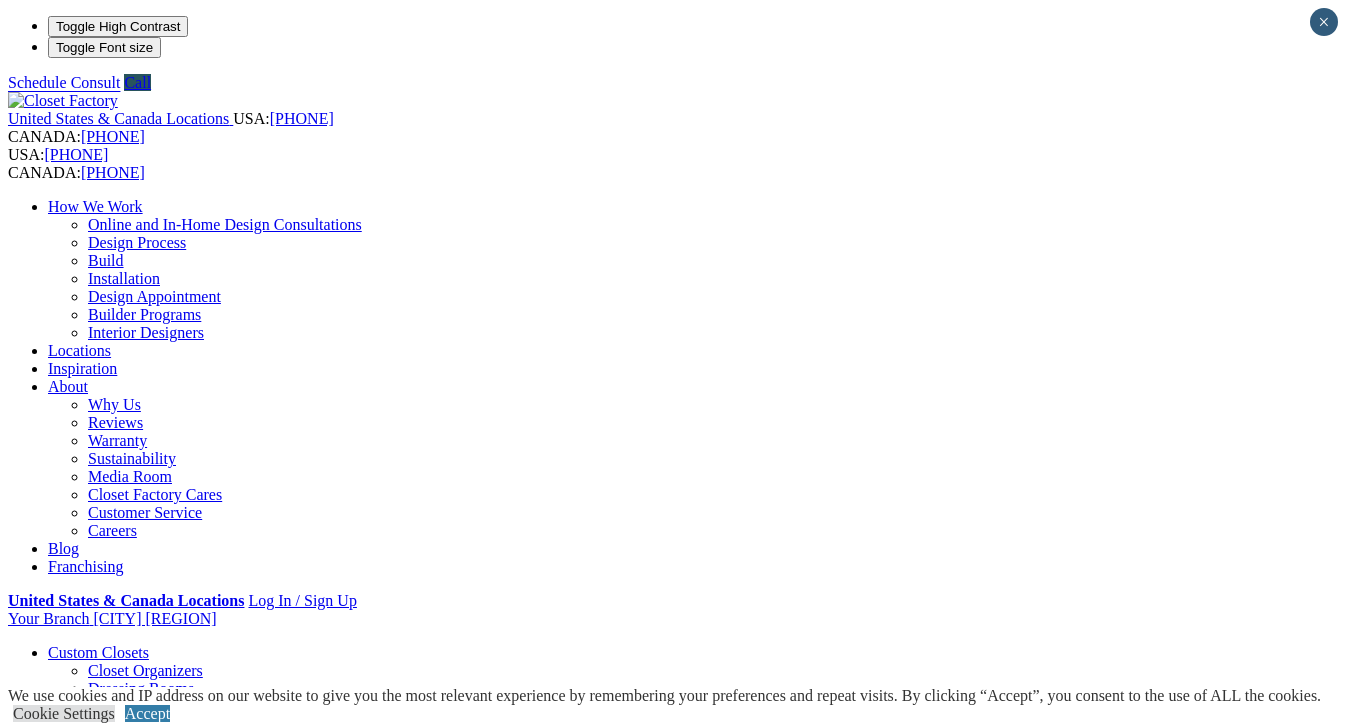 click on "Locations" at bounding box center (79, 350) 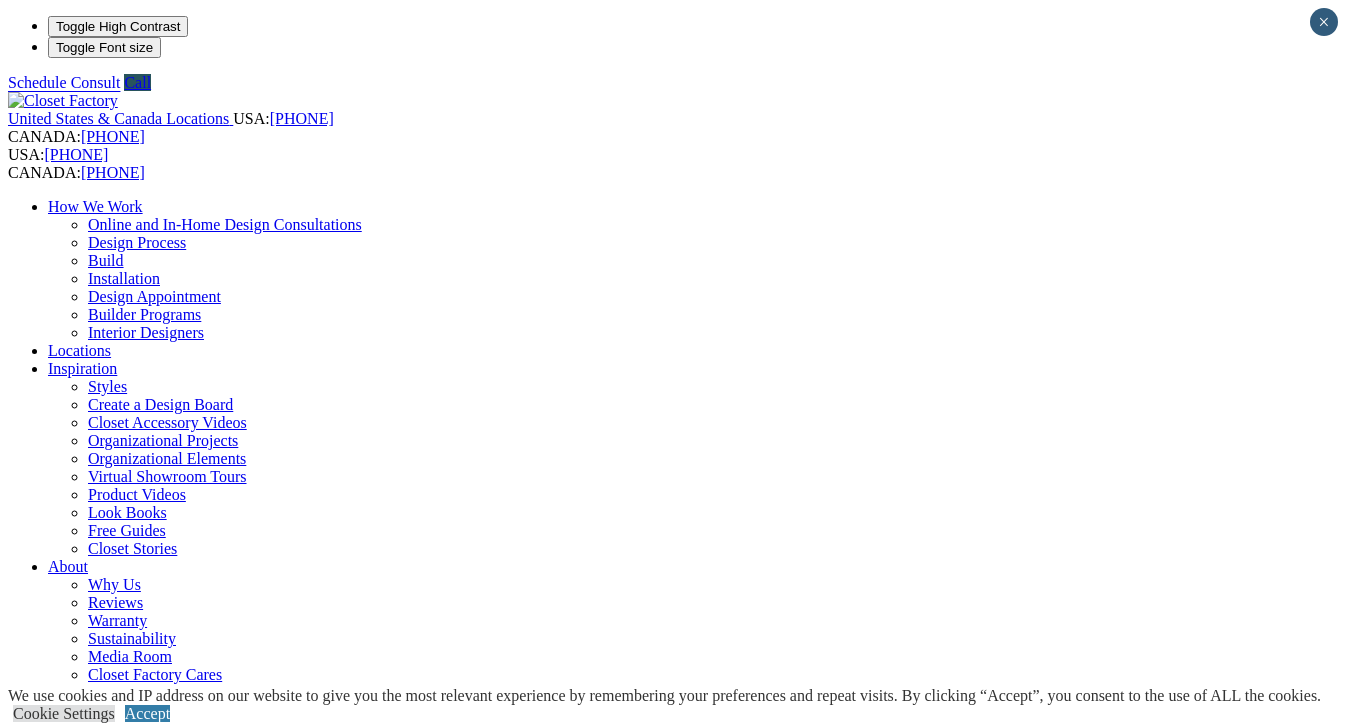 scroll, scrollTop: 0, scrollLeft: 0, axis: both 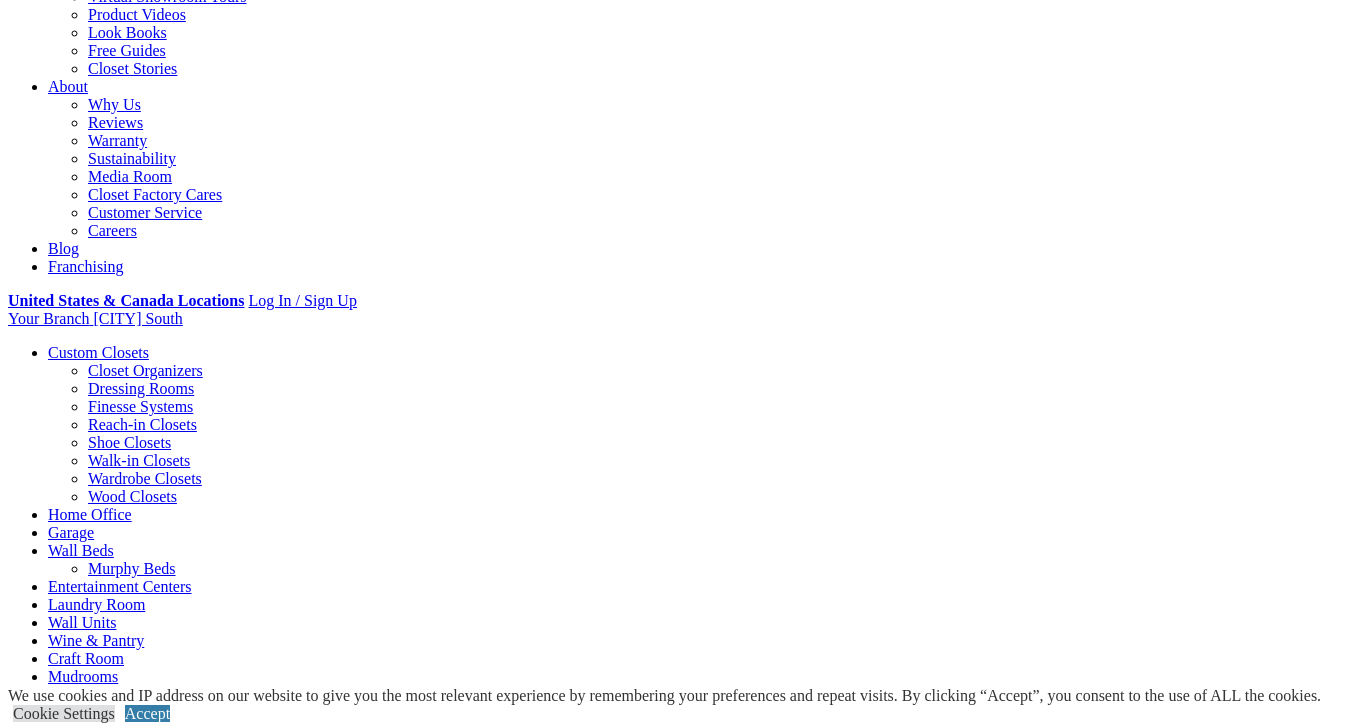 click on "From Simple to Spectacular and Everything In-Between Design Through Installation of Our Custom Systems When you entrust your most personal living spaces to us, we take it very seriously. We want you to lead a happier, more organized life as a result of the work we do for you. Our  closet designs  and built-in cabinets are the result of many years of refining and innovating, and how we work defines us as a leading  closet company . From the moment our design consultant sits down with you to discuss your needs, to the grand finale as we tour your new  built-in cabinets  and other storage enhancements, you have our undivided attention. We commit every resource to build perfect custom  storage solutions  for your busy life, and that commitment lasts well beyond the completion of your first project. What we provide: A full-service package: design, manufacture, installation Expert designers who partner with you from start to finish Fully-trained employees – nothing is ever outsourced or subcontracted" at bounding box center (673, 1433) 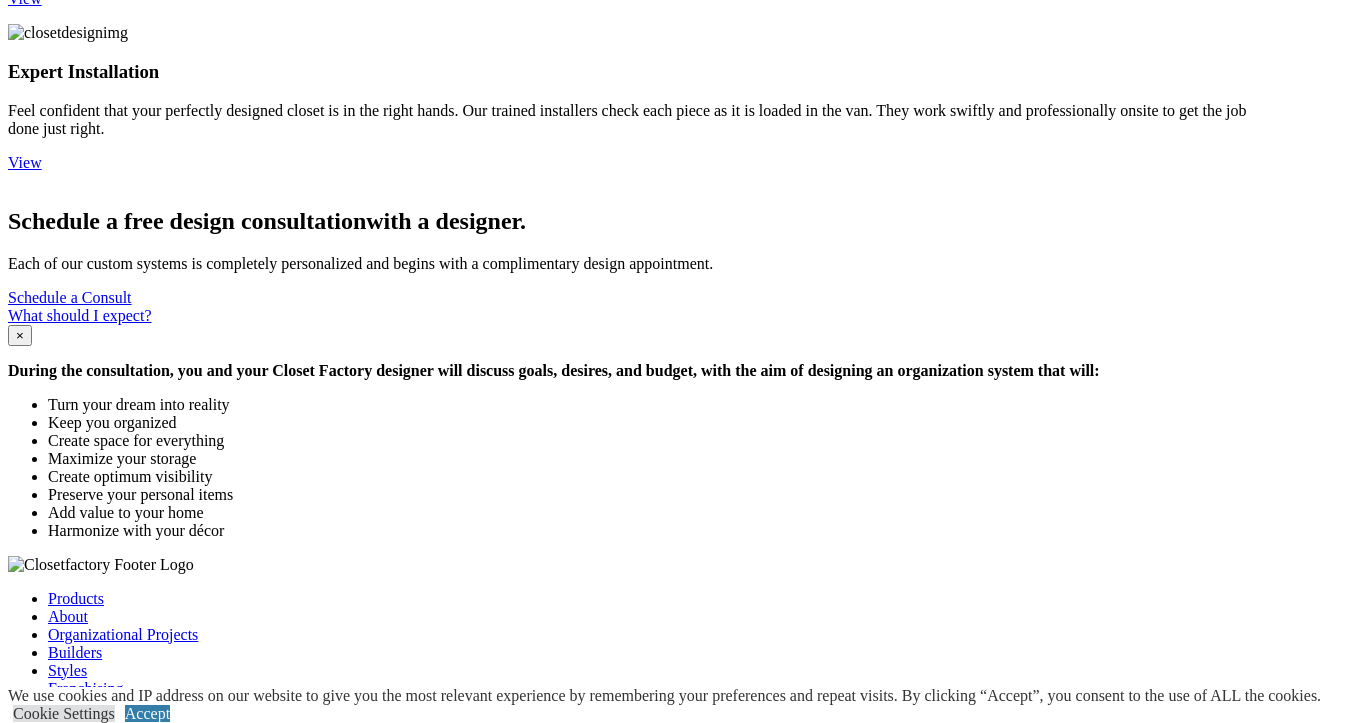 scroll, scrollTop: 2480, scrollLeft: 0, axis: vertical 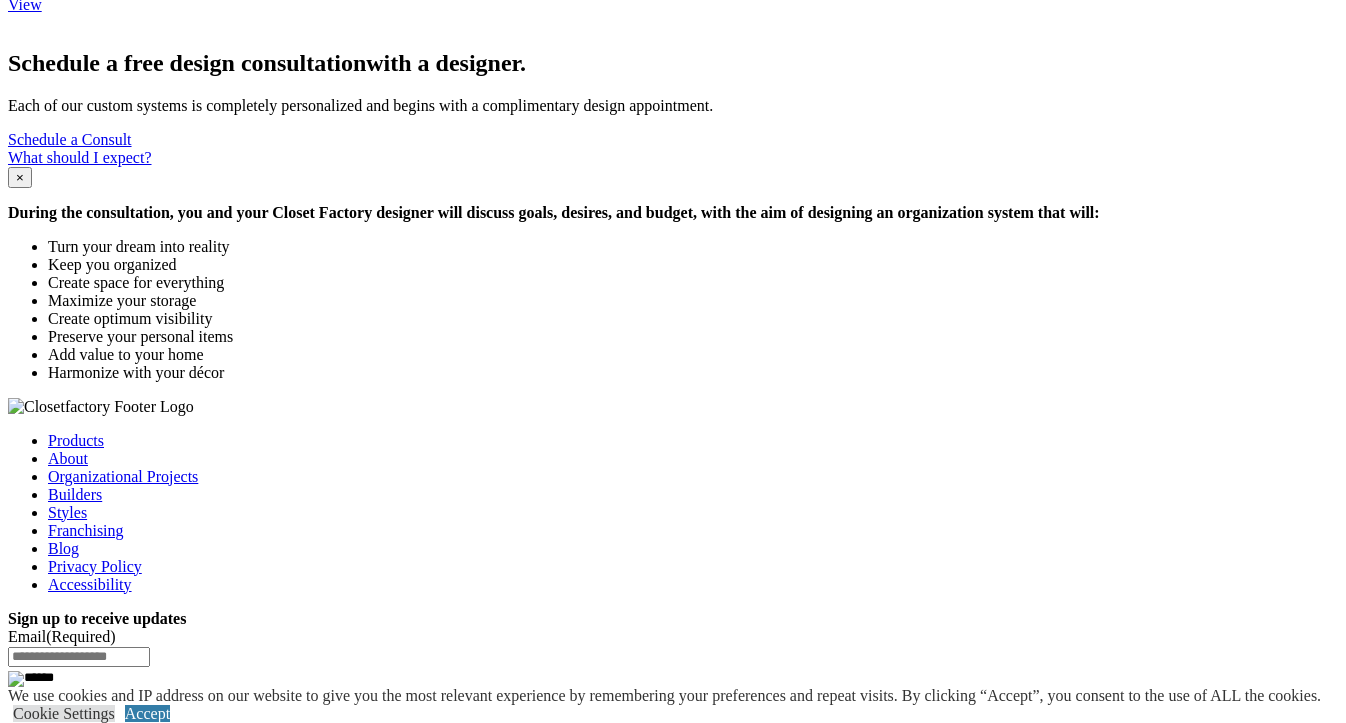 click on "Garage" at bounding box center (71, -1594) 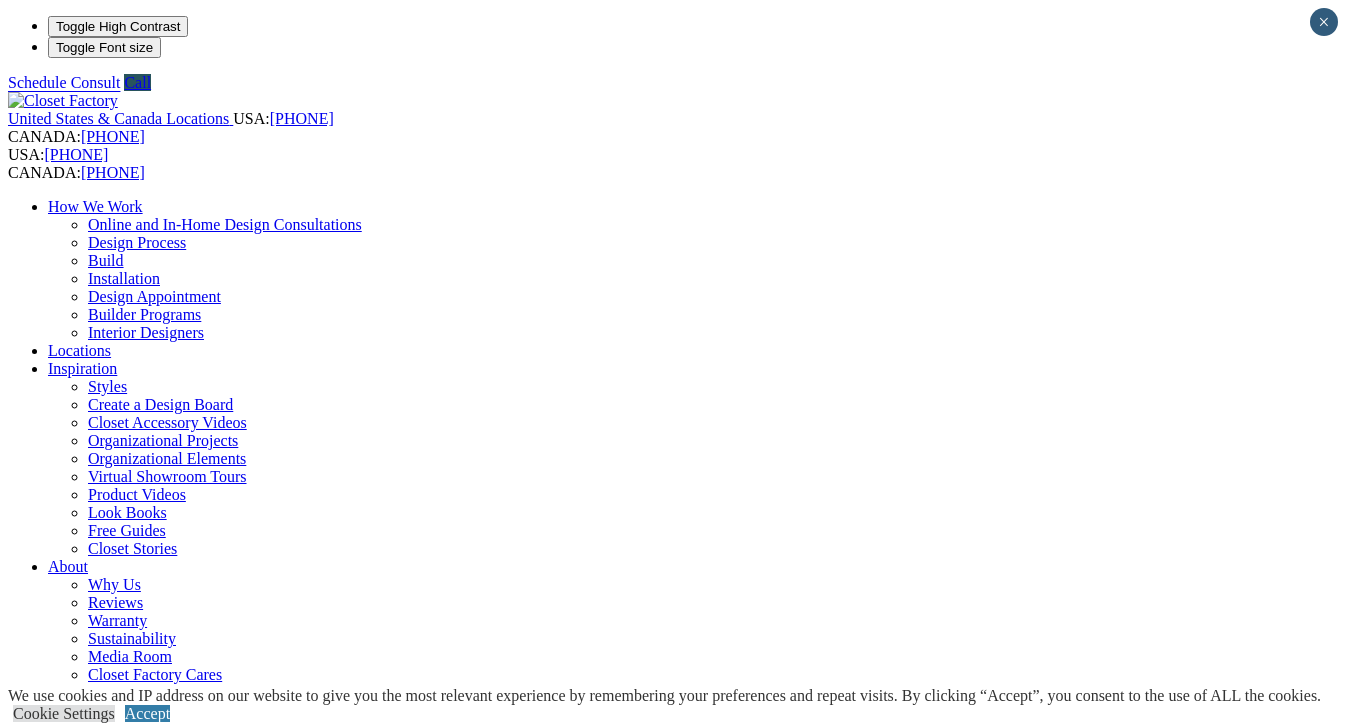 scroll, scrollTop: 0, scrollLeft: 0, axis: both 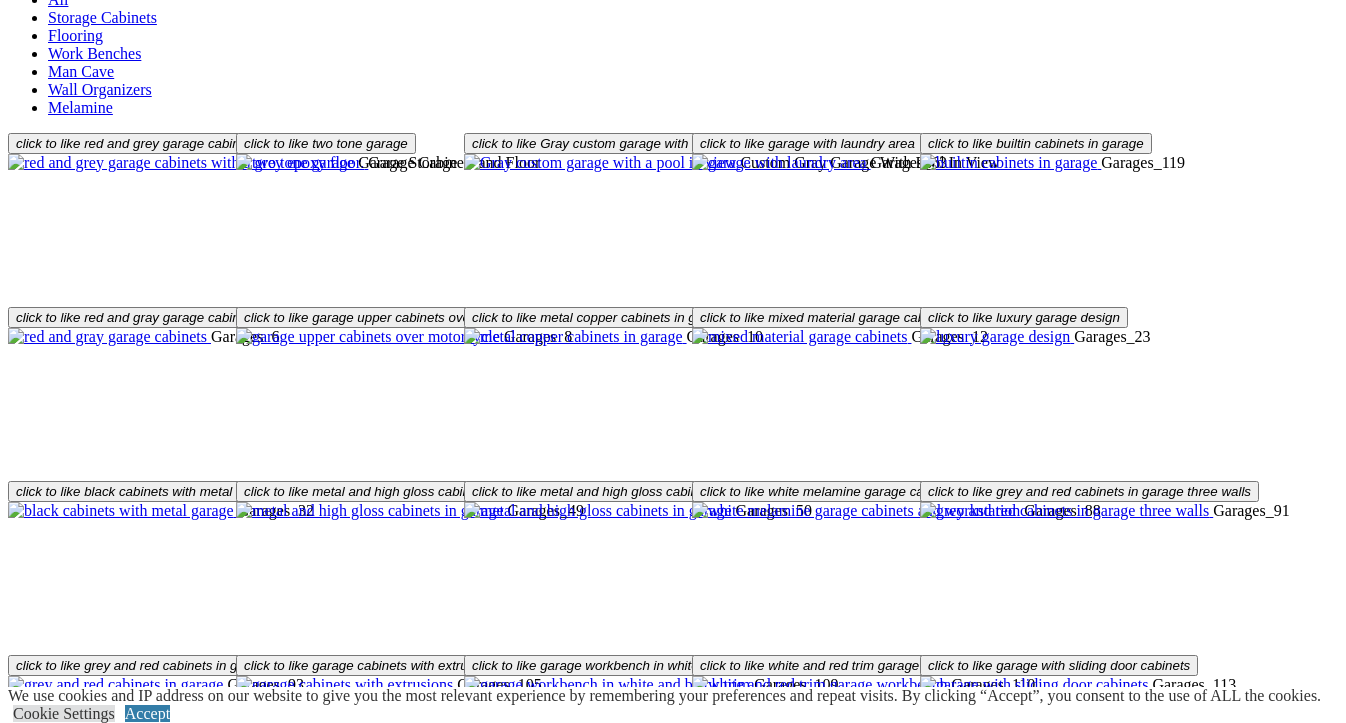 click on "Finishes" at bounding box center [114, 973] 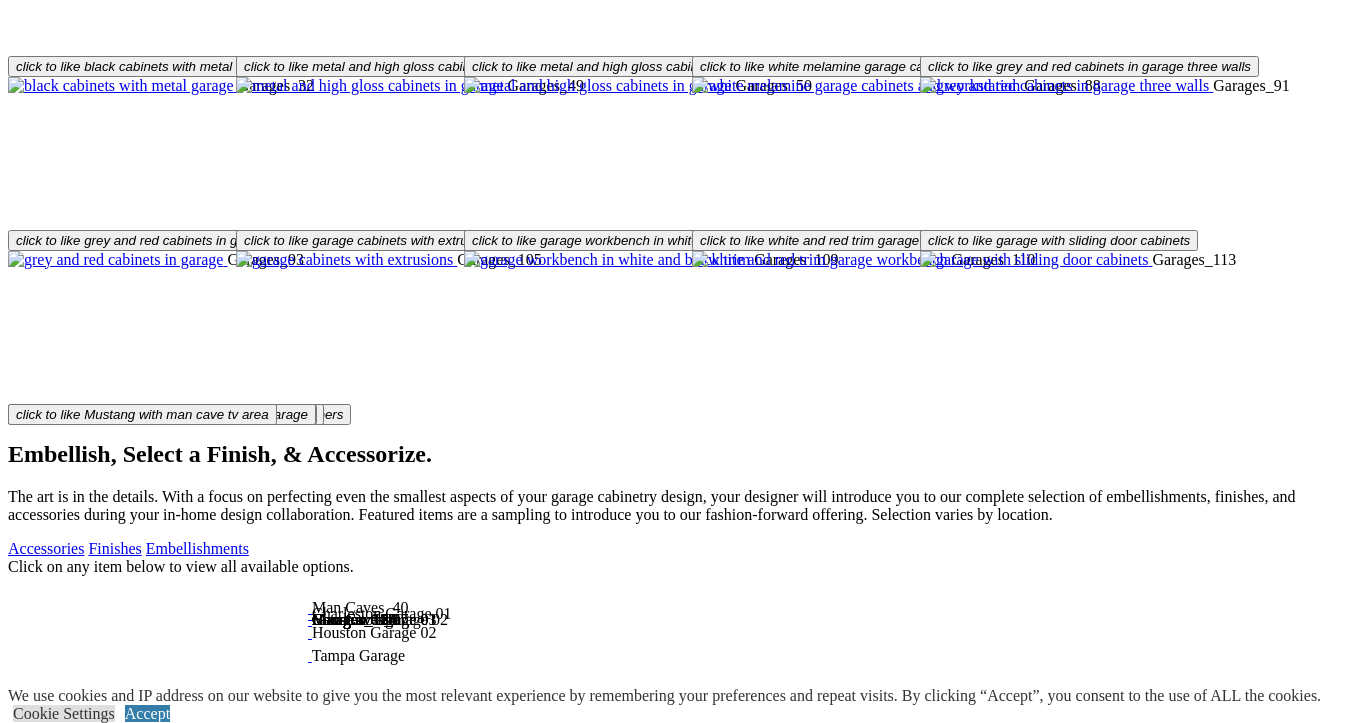scroll, scrollTop: 3080, scrollLeft: 0, axis: vertical 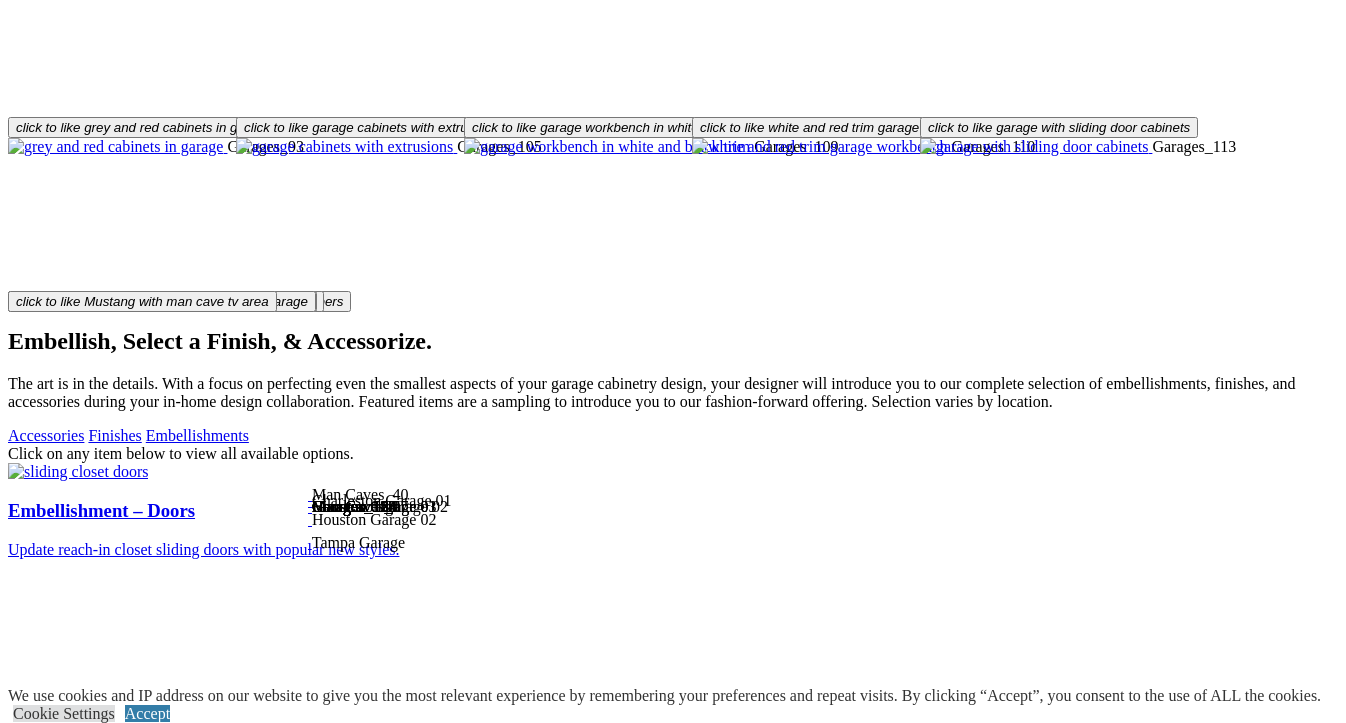 click on "Laundry Room" at bounding box center [96, -2140] 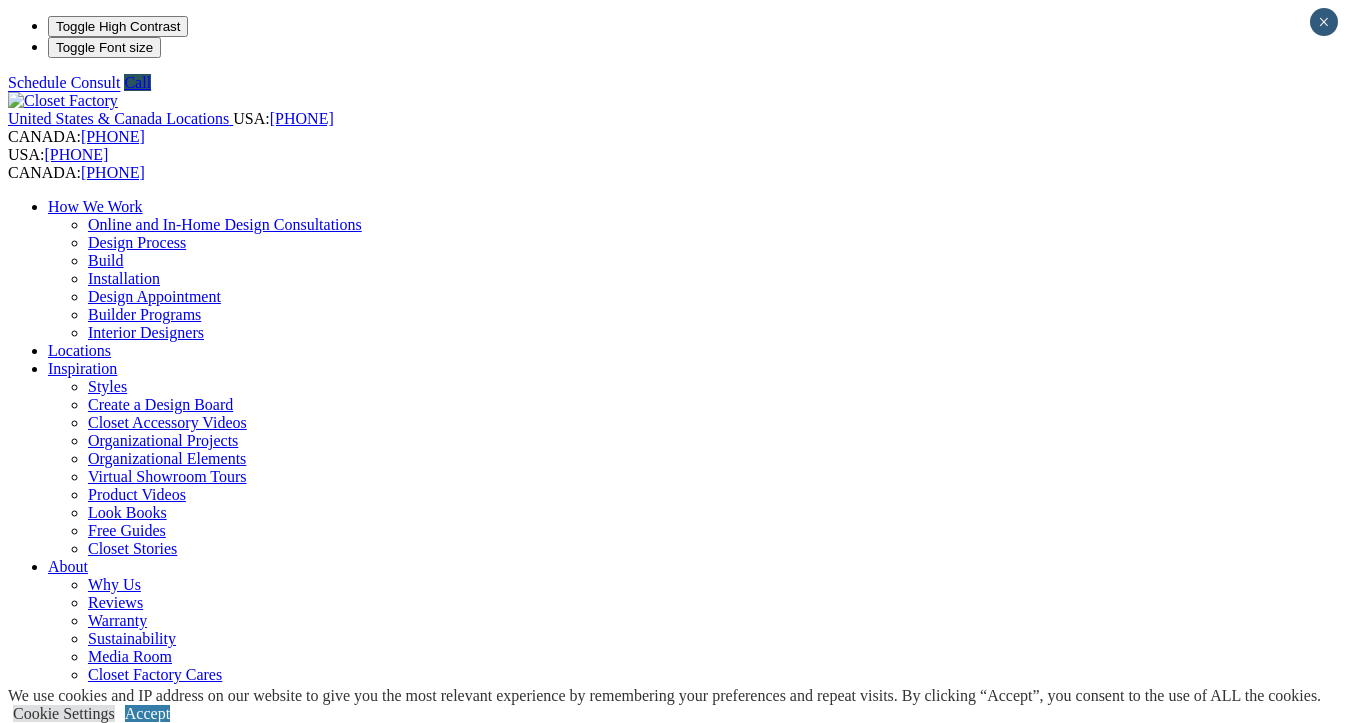 scroll, scrollTop: 0, scrollLeft: 0, axis: both 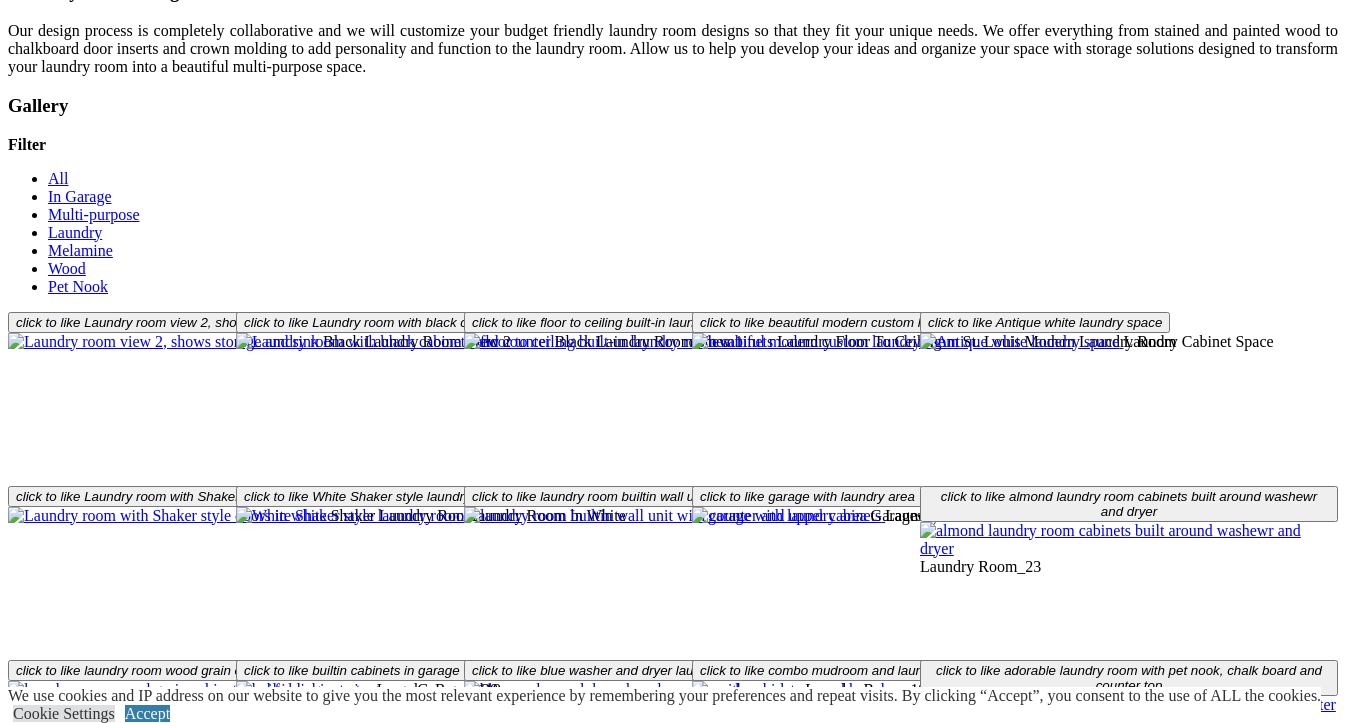 click on "Finishes" at bounding box center [114, 1152] 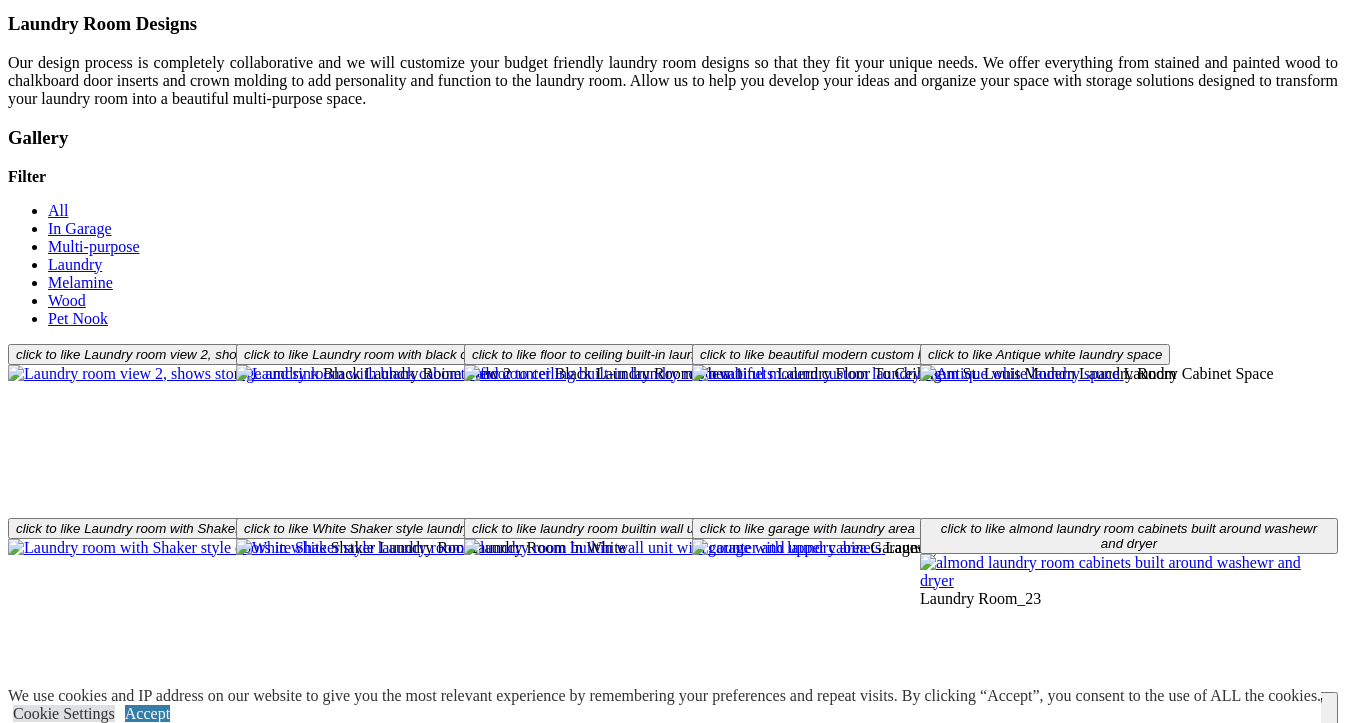 scroll, scrollTop: 2467, scrollLeft: 0, axis: vertical 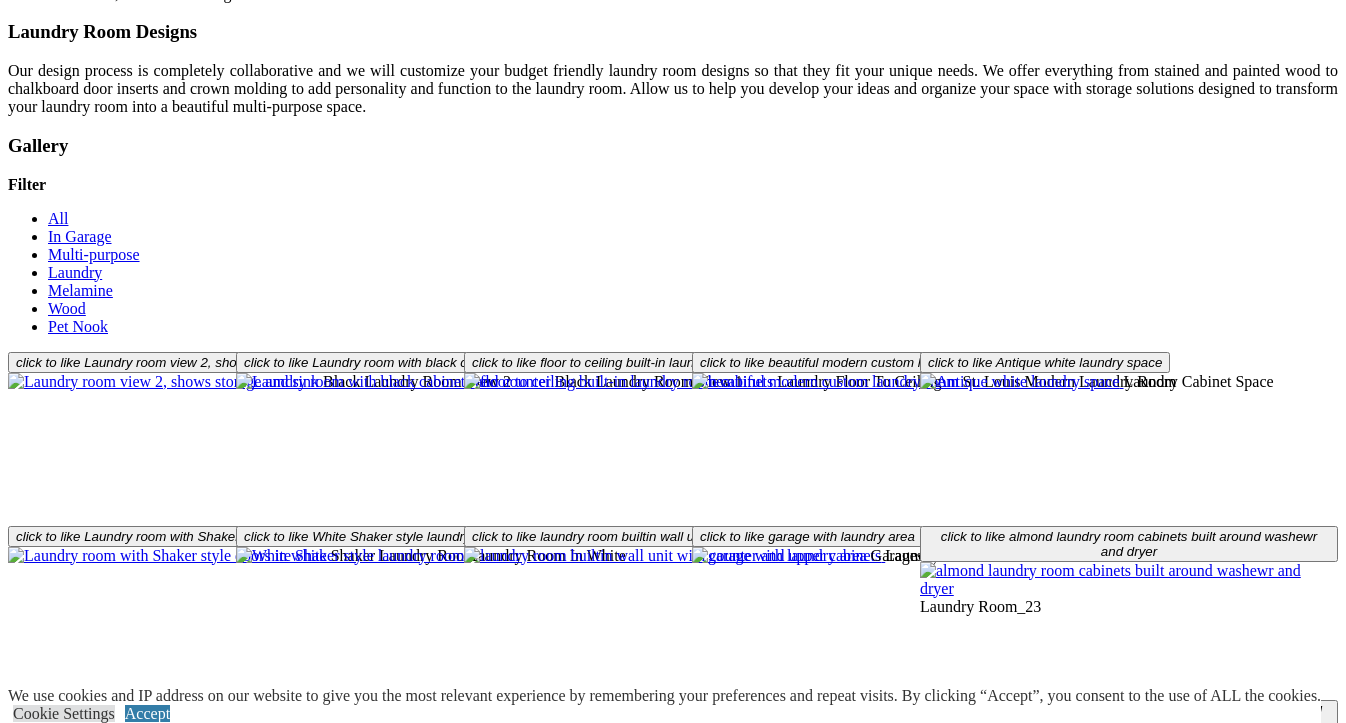 click on "Embellishments" at bounding box center (197, 1192) 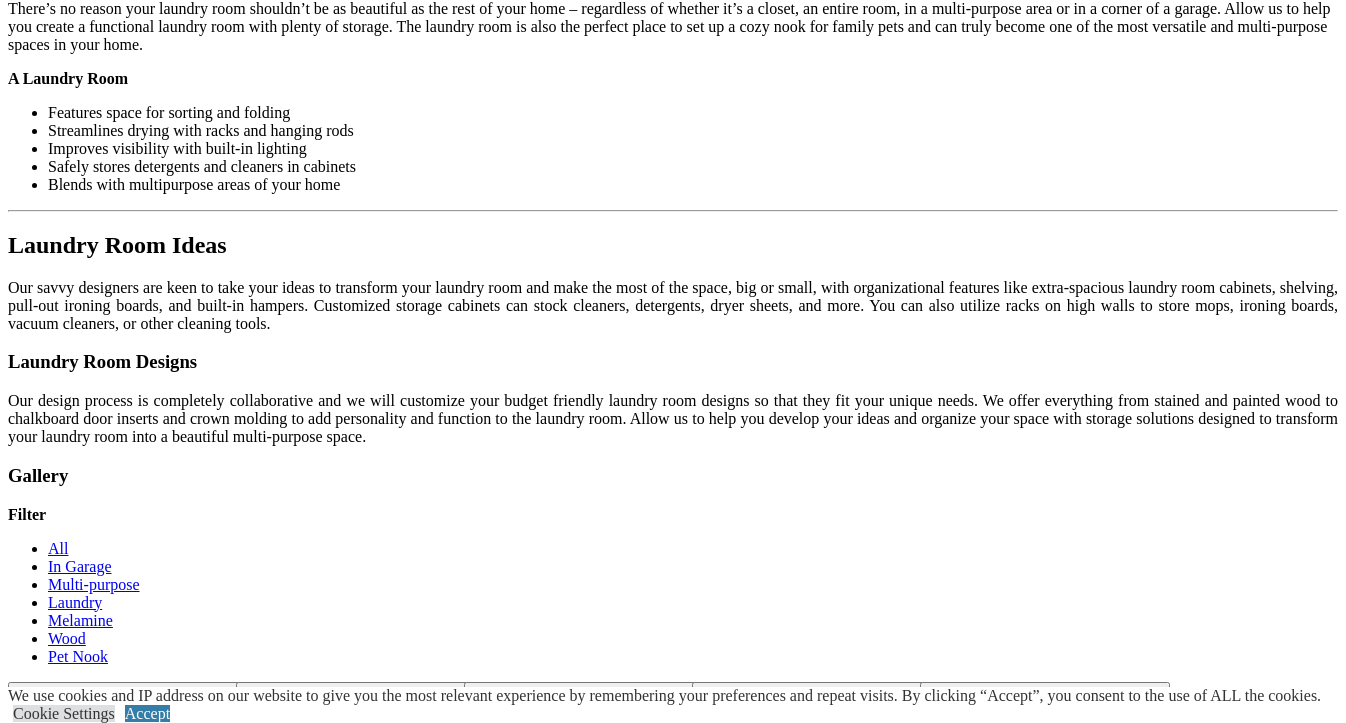 scroll, scrollTop: 2107, scrollLeft: 0, axis: vertical 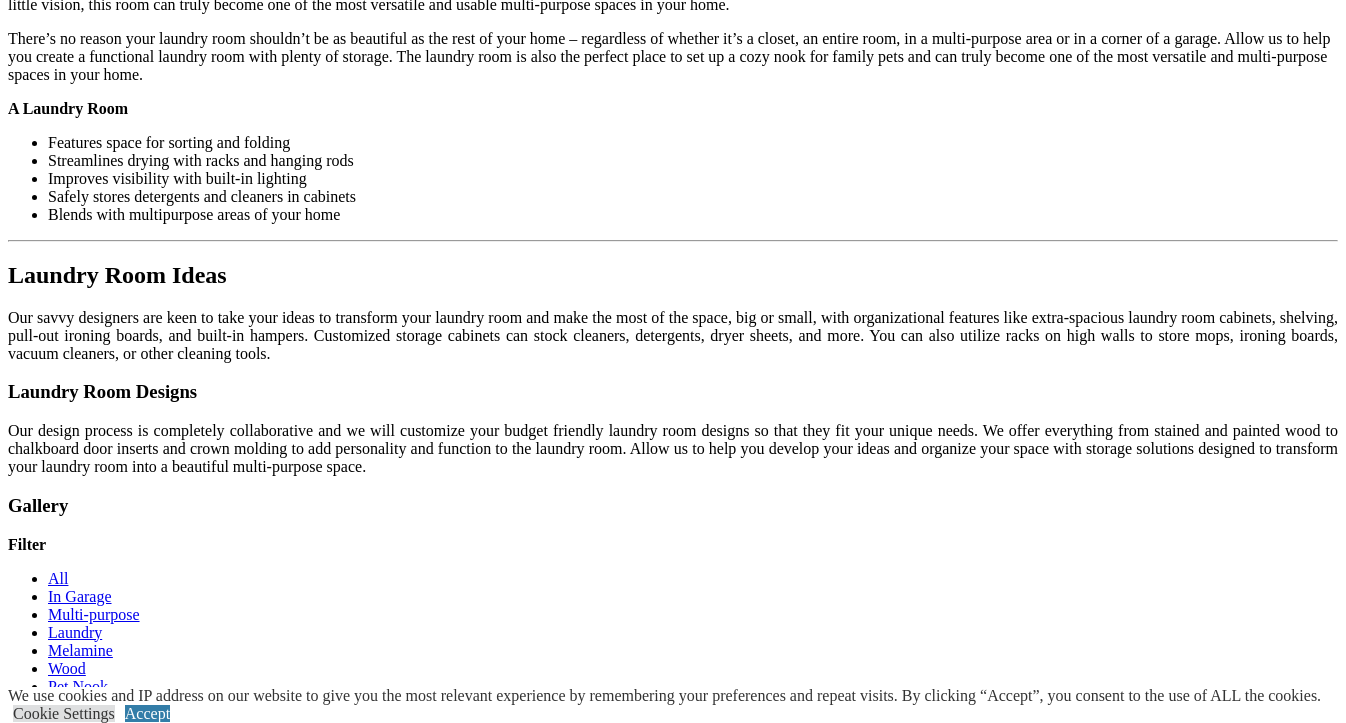 click on "Your Branch
San Francisco South
ZIP code
*" at bounding box center (673, -1308) 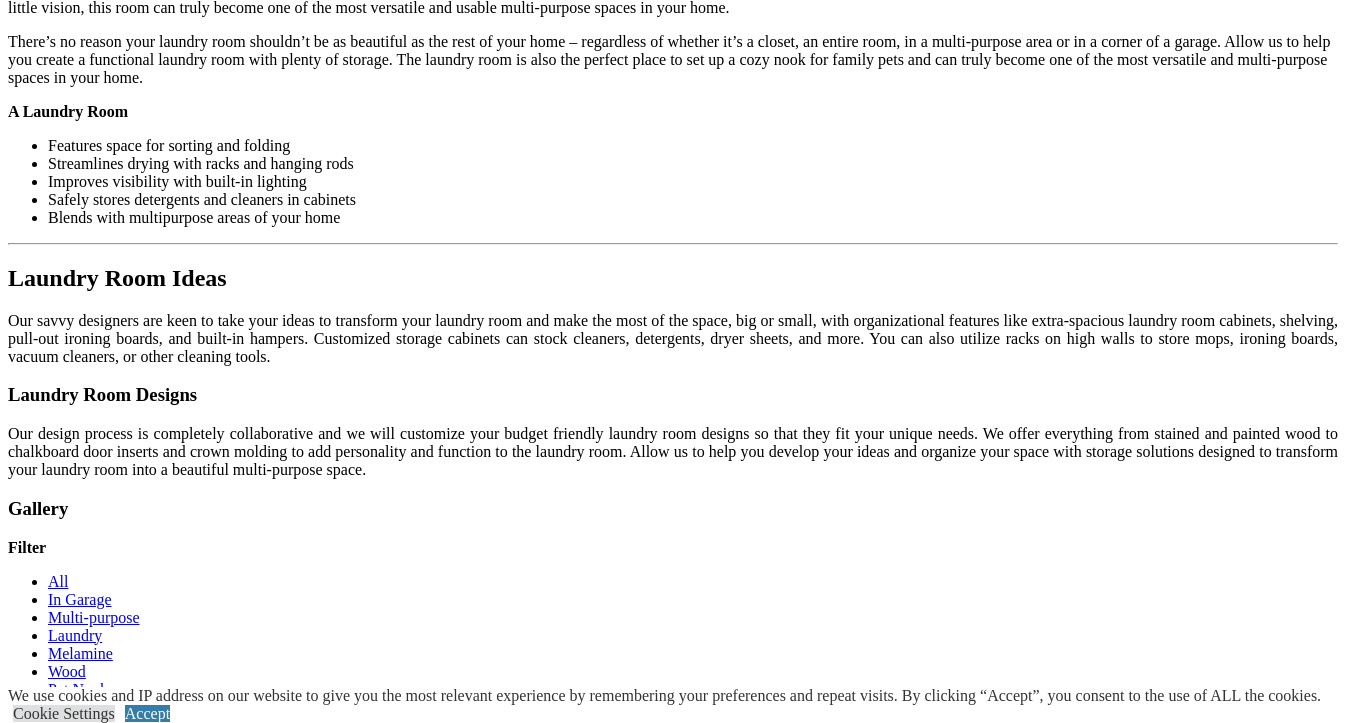 type on "*****" 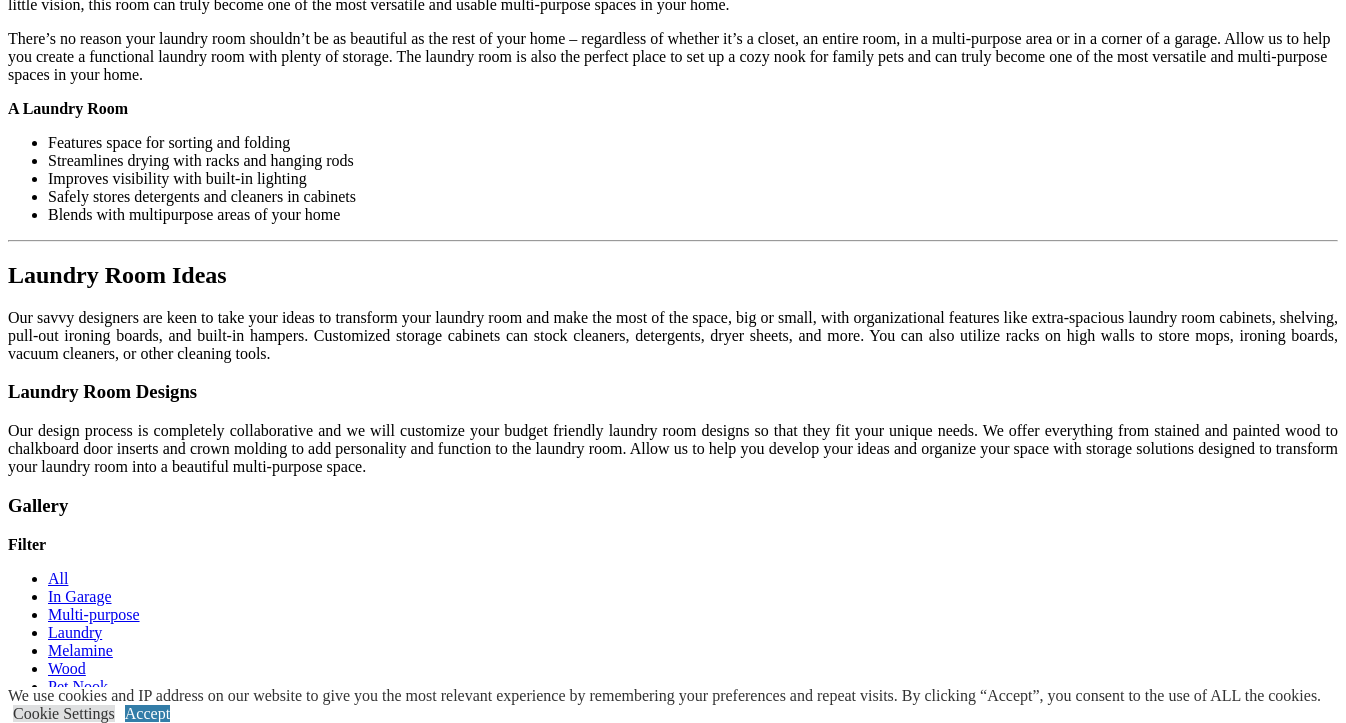 click on "Your Branch
San Francisco South
ZIP code
*****
*" at bounding box center [673, -1308] 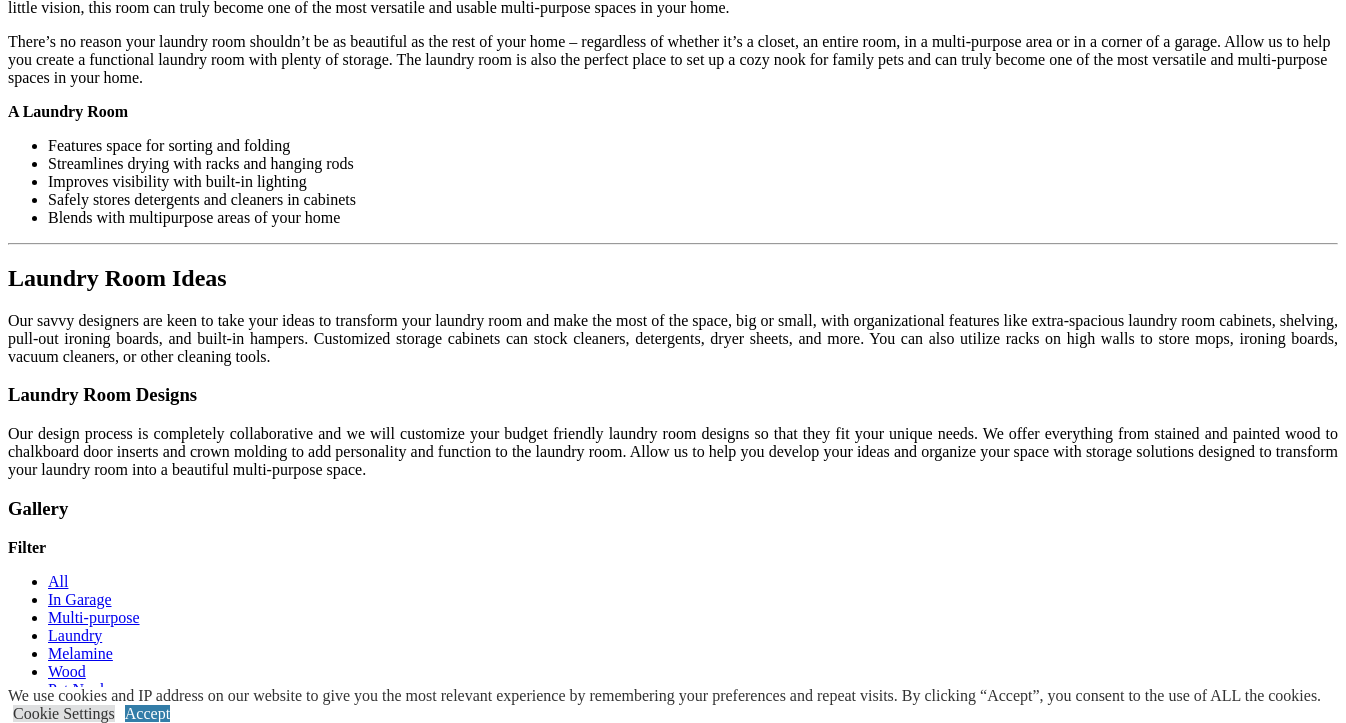 click on "click to like Laundry room view 2, shows storage and sink
Black Laundry Room View 2
click to like Laundry room with black cabinets and counter
Black Laundry Room View 1
click to like floor to ceiling built-in laundry room cabinets
Laundry Floor To Ceiling
click to like beautiful modern custom laundry room
St. Louis Modern Laundry Room
click to like Antique white laundry space
Laundry Cabinet Space
click to like Laundry room with Shaker style doors in white
Shaker Laundry Room
click to like White Shaker style laundry room
Laundry Room In White
click to like laundry room builtin wall unit with counter and upper cabinets
Laundry-wood-mel
click to like garage with laundry area
Garages_63
click to like almond laundry room cabinets built around washewr and dryer
Laundry Room_23
Laundry Room_20" at bounding box center [673, 1072] 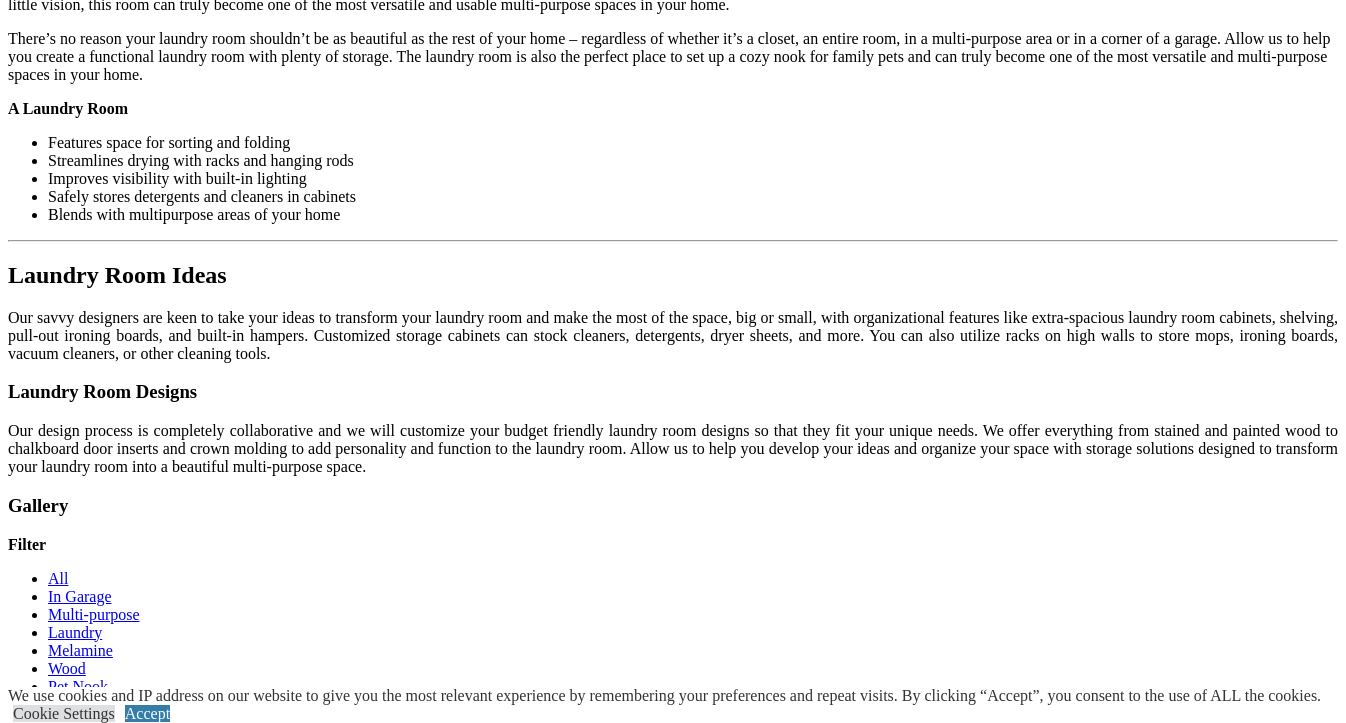 click on "Schedule a Free Consult" at bounding box center (86, -755) 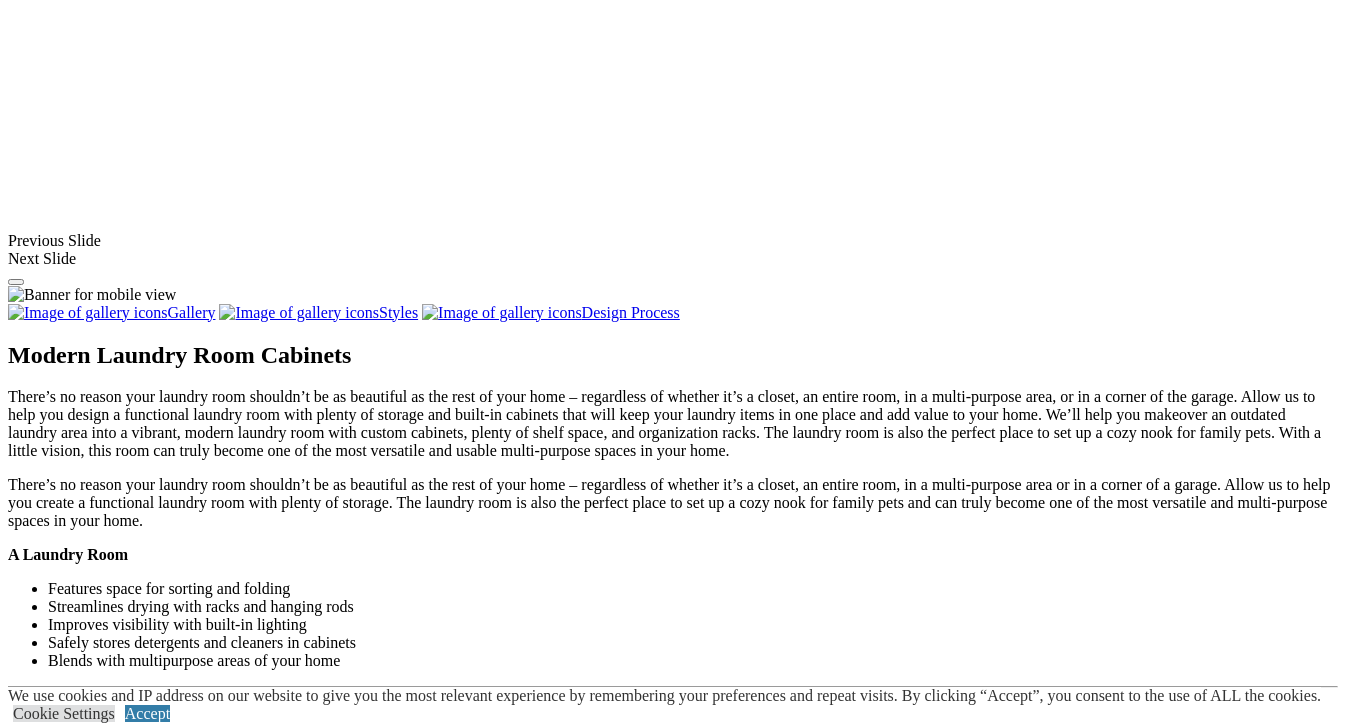 click on "First Name" at bounding box center [95, -674] 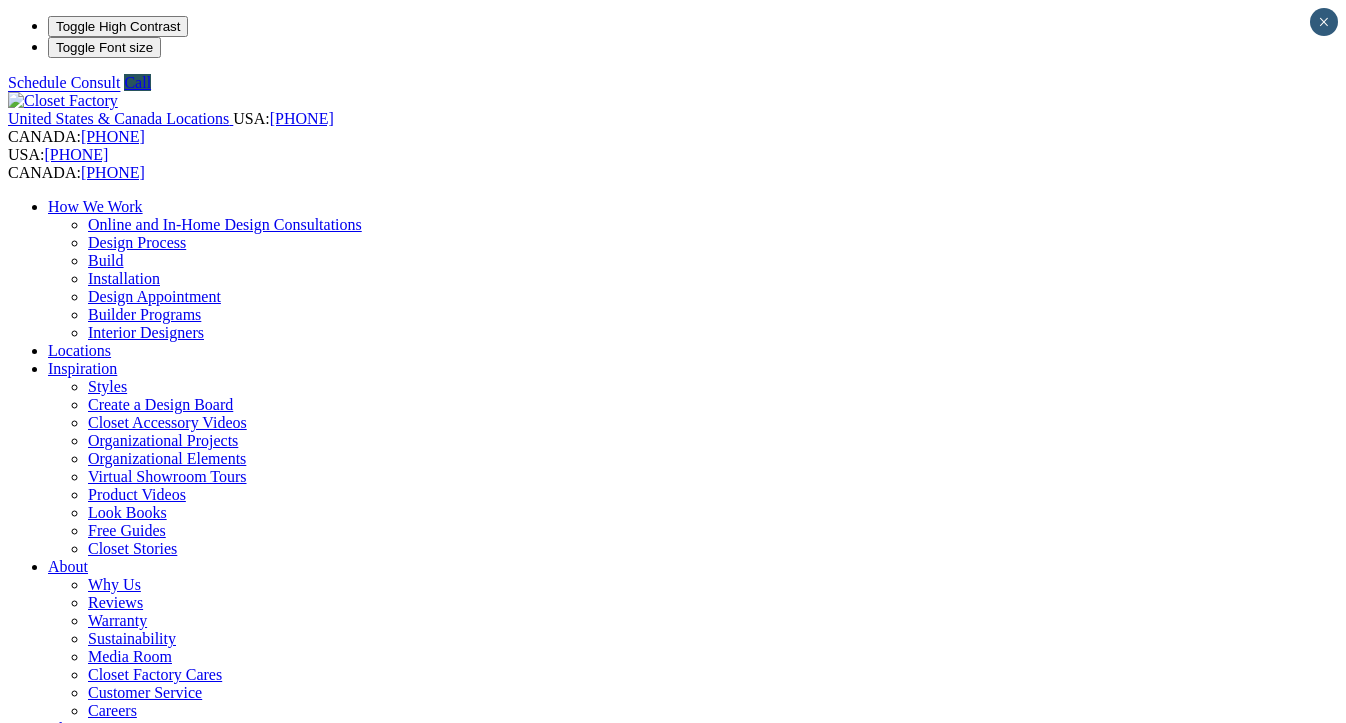 scroll, scrollTop: 0, scrollLeft: 0, axis: both 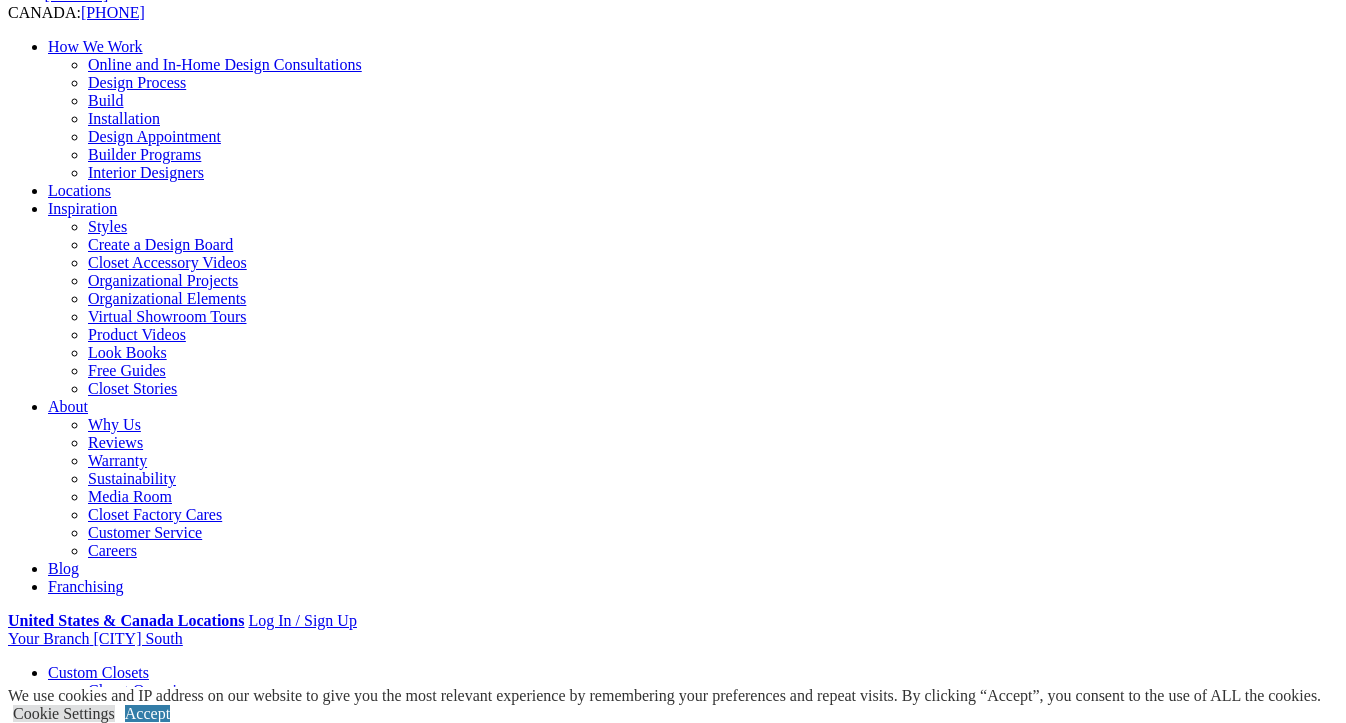 click on "Request Appointment" at bounding box center (-2615, 1740) 